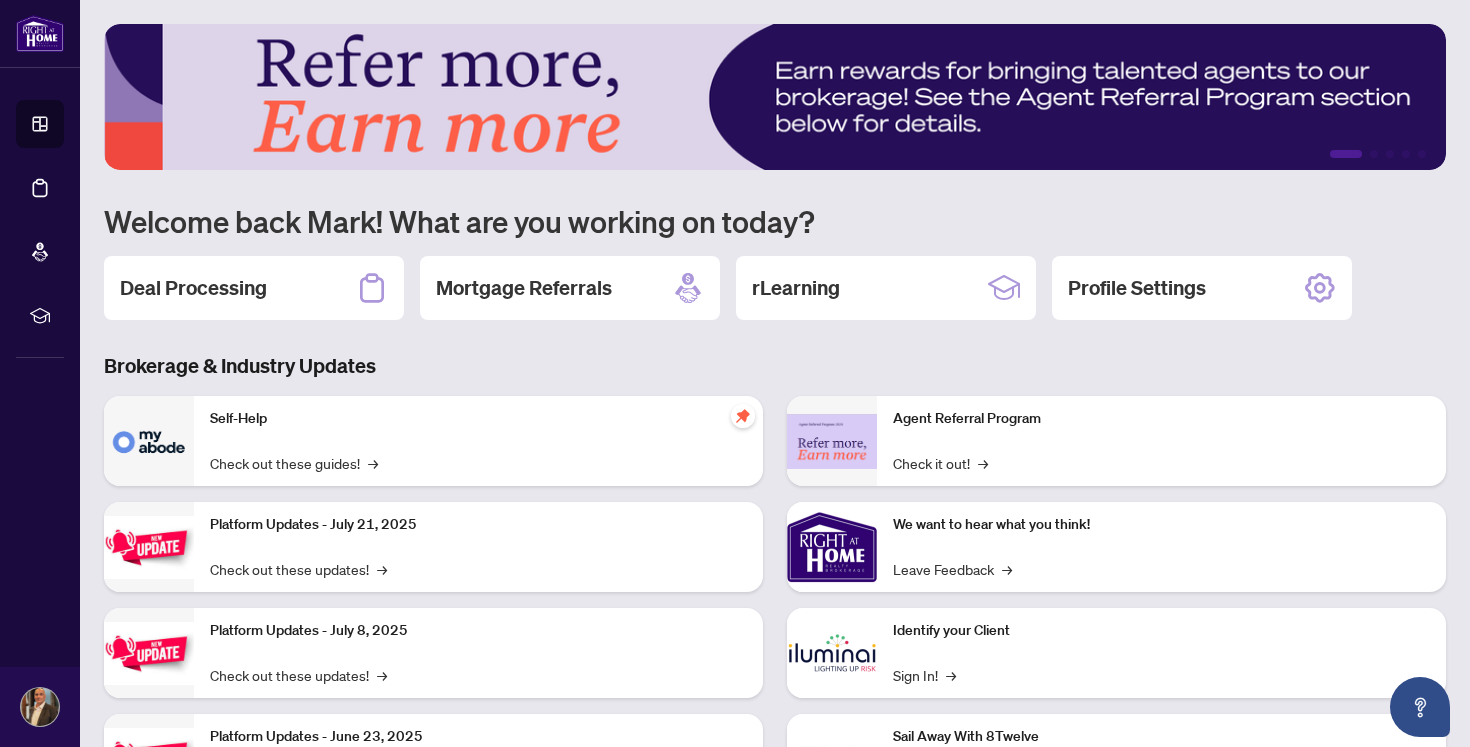 scroll, scrollTop: 0, scrollLeft: 0, axis: both 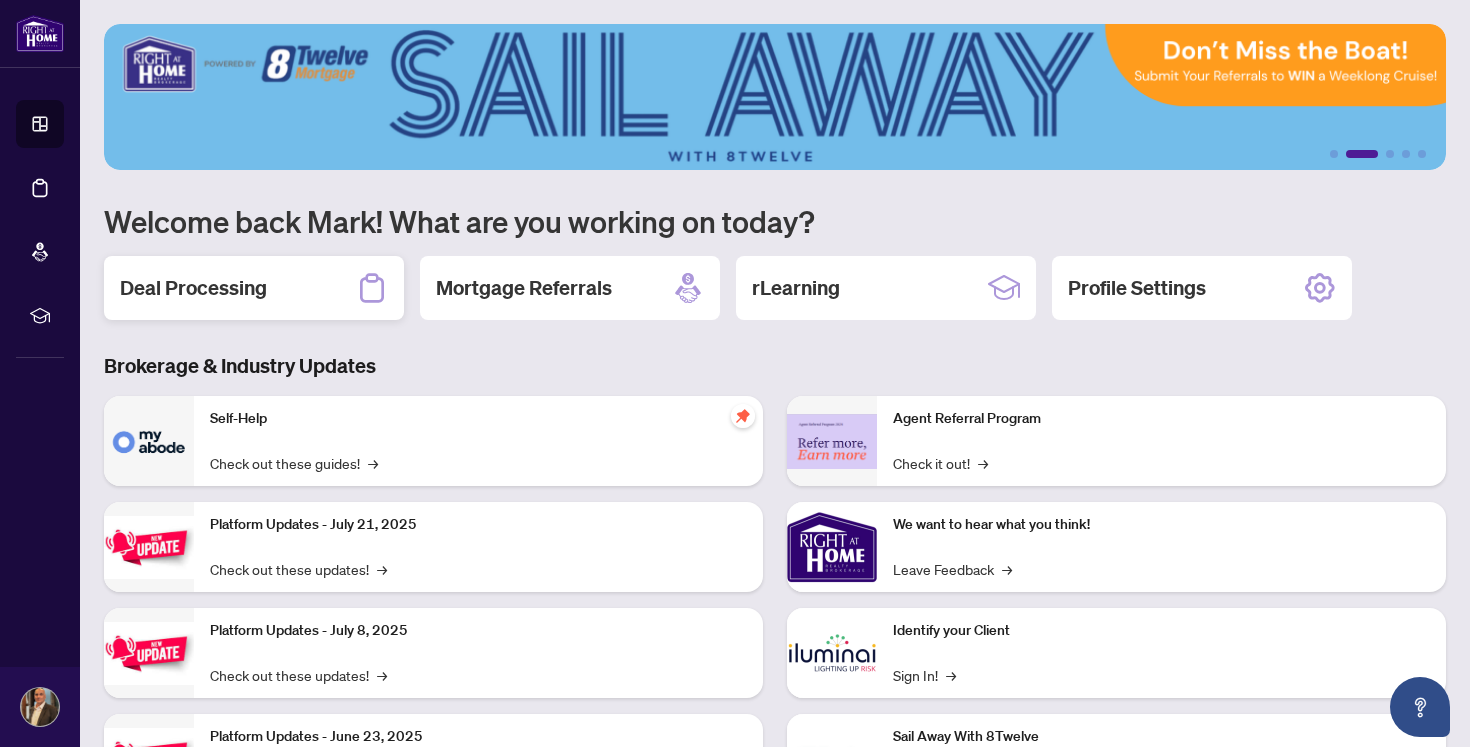 click on "Deal Processing" at bounding box center (193, 288) 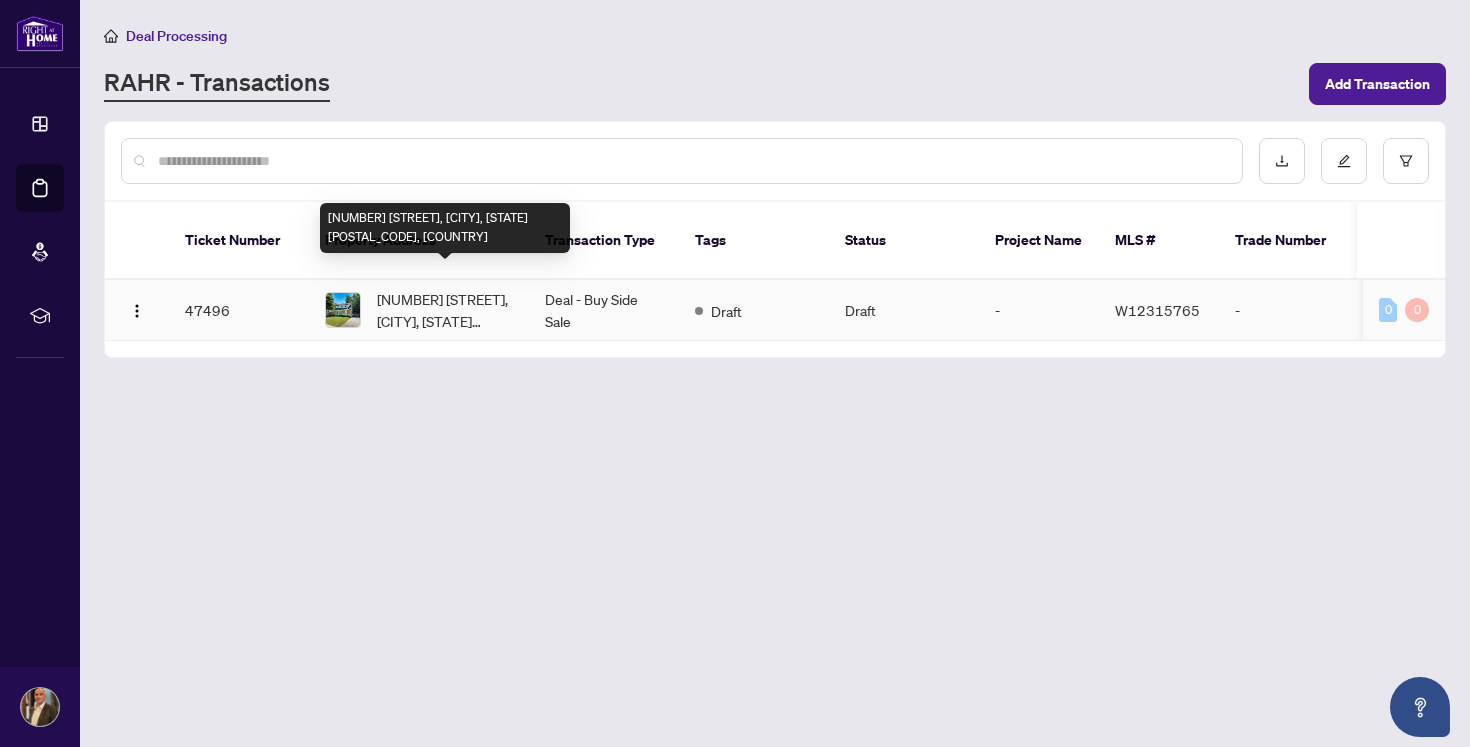 click on "[NUMBER] [STREET], [CITY], [STATE] [POSTAL_CODE], [COUNTRY]" at bounding box center [445, 310] 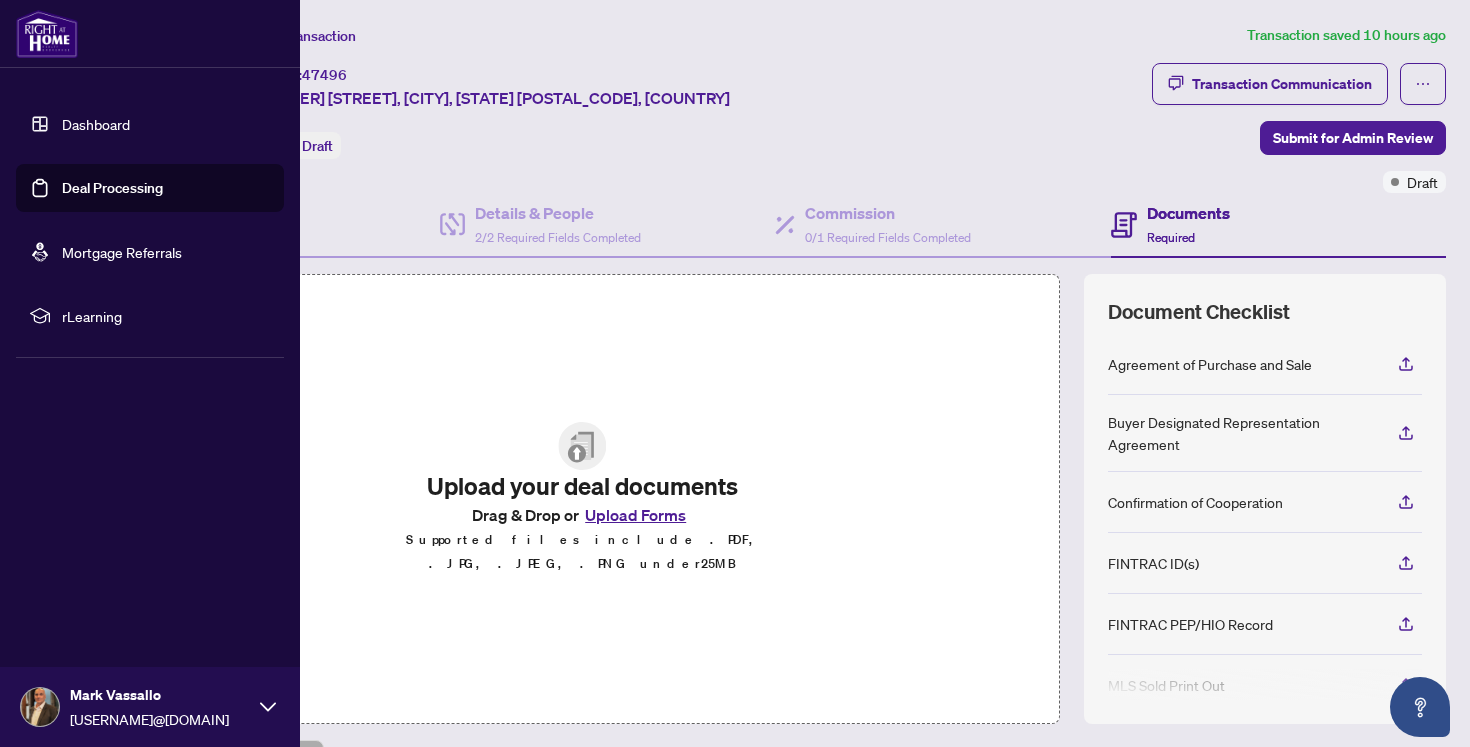 click on "Deal Processing" at bounding box center [112, 188] 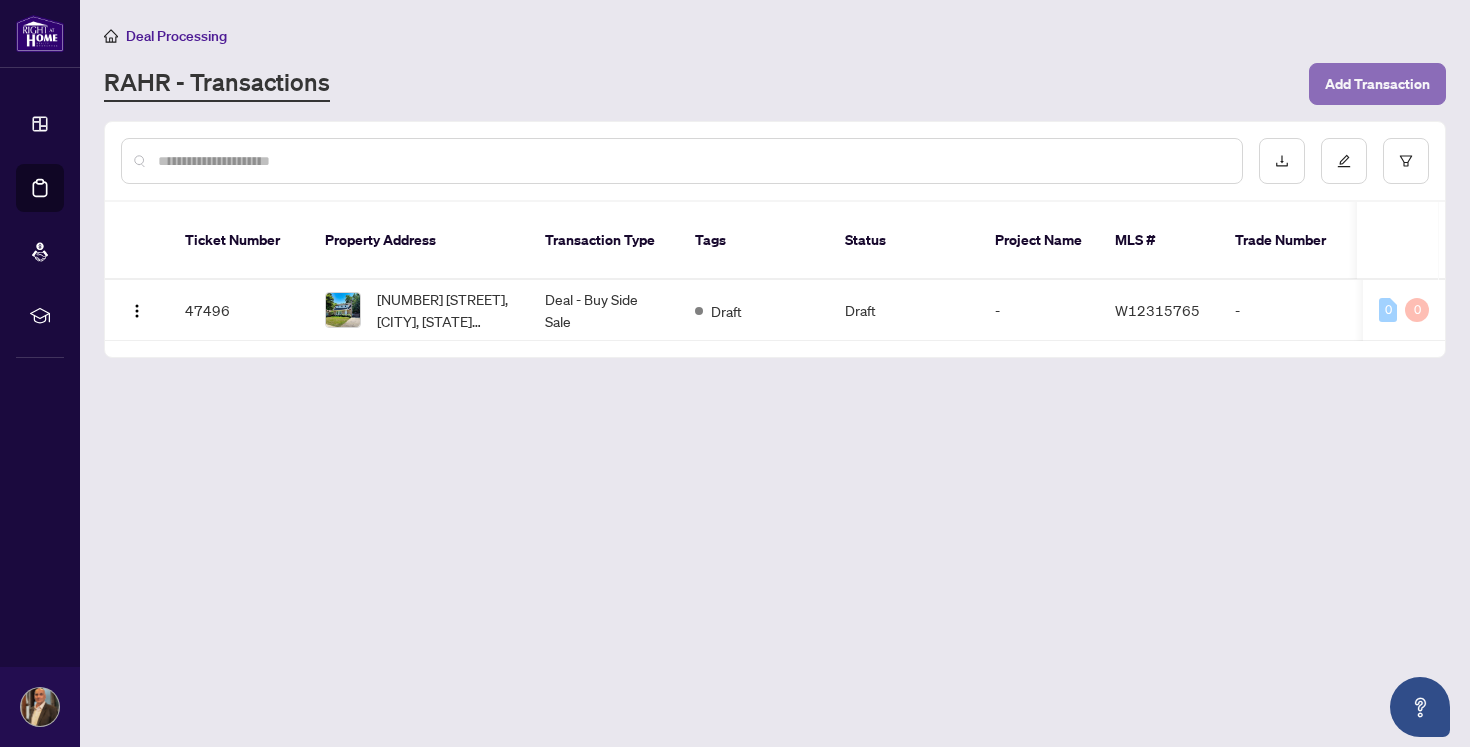 click on "Add Transaction" at bounding box center (1377, 84) 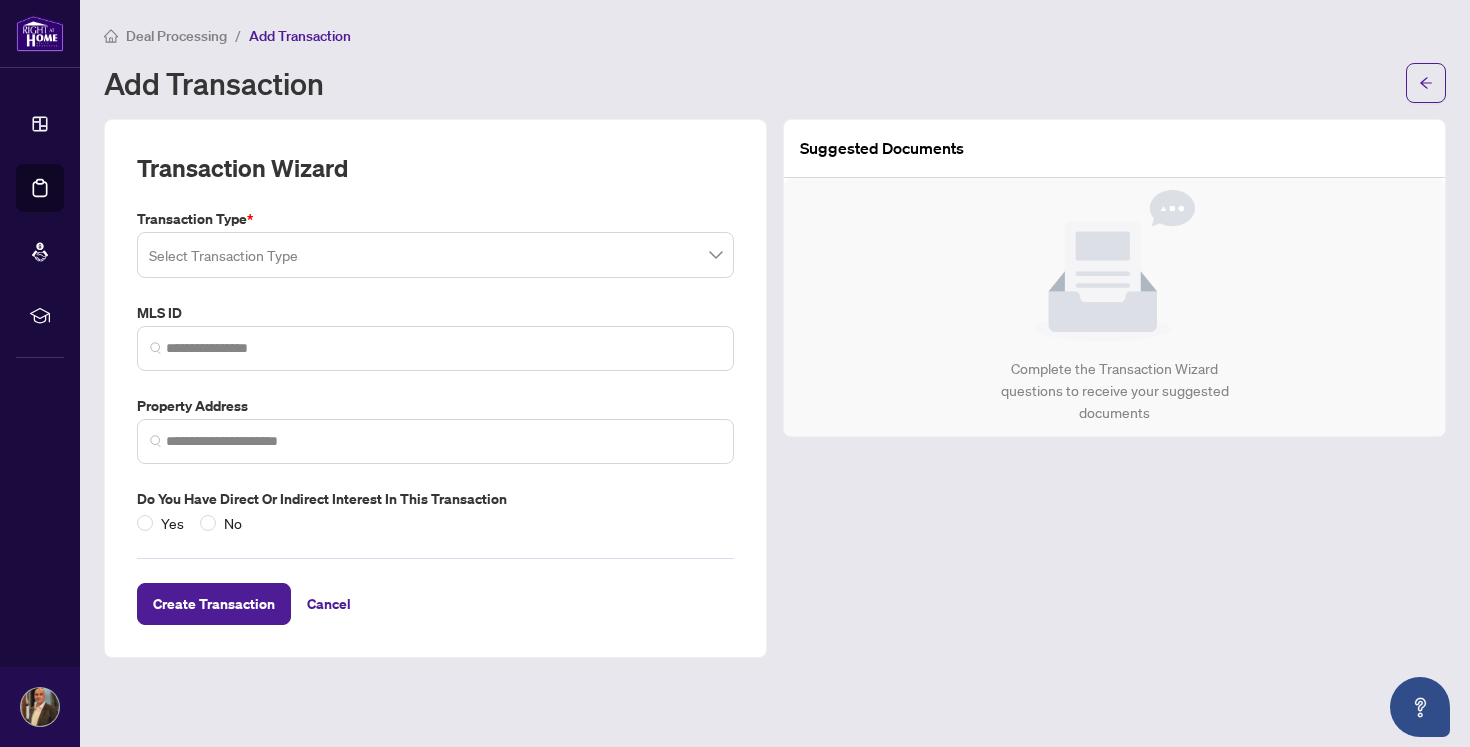 click at bounding box center (435, 255) 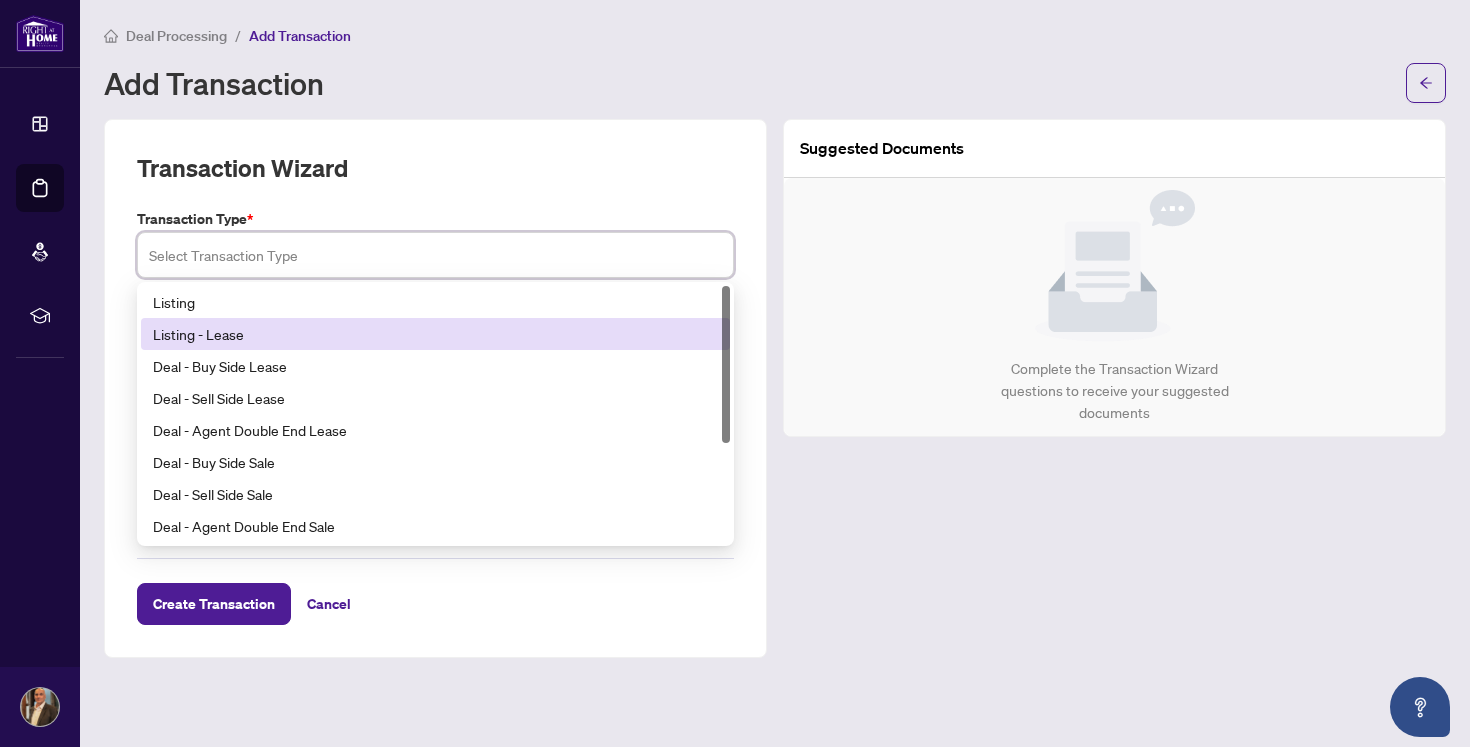 click on "Listing - Lease" at bounding box center (435, 334) 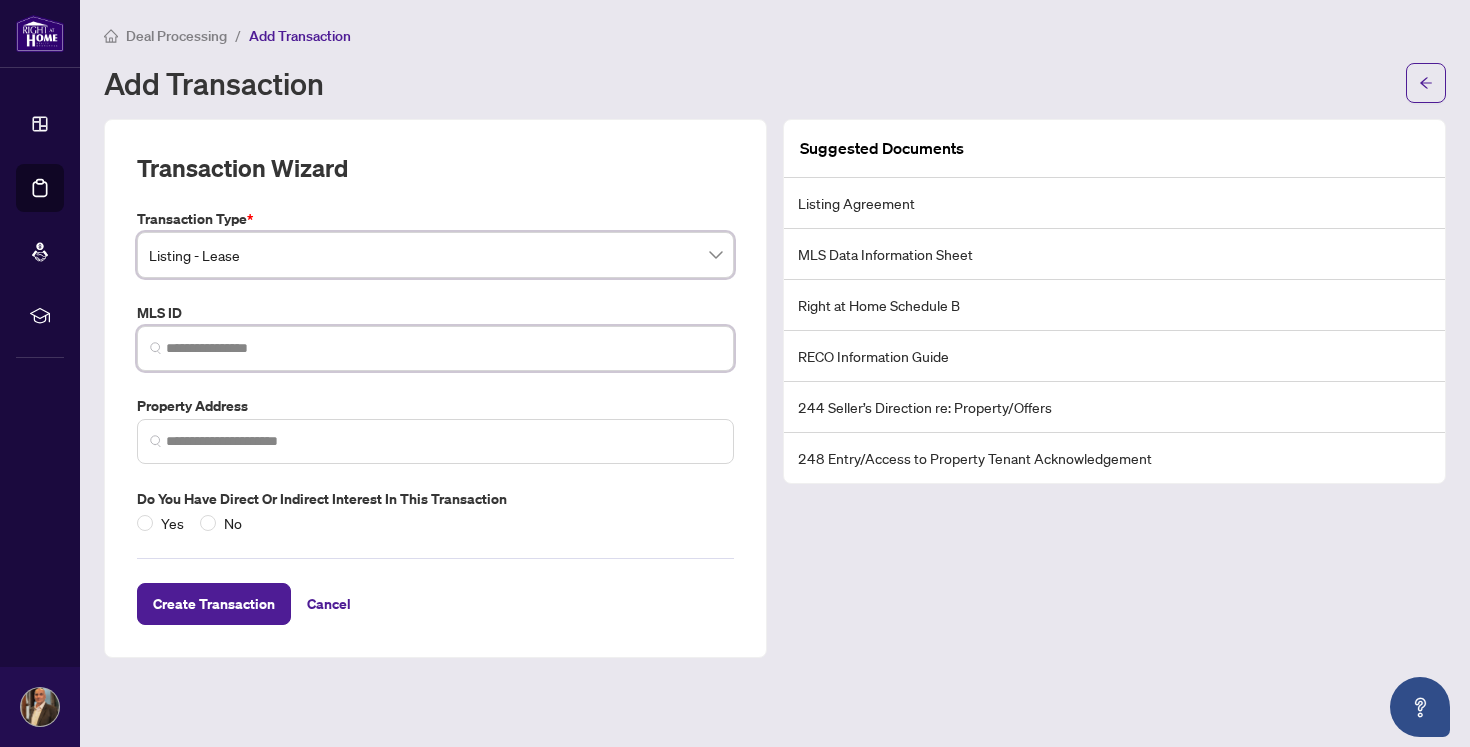click at bounding box center (443, 348) 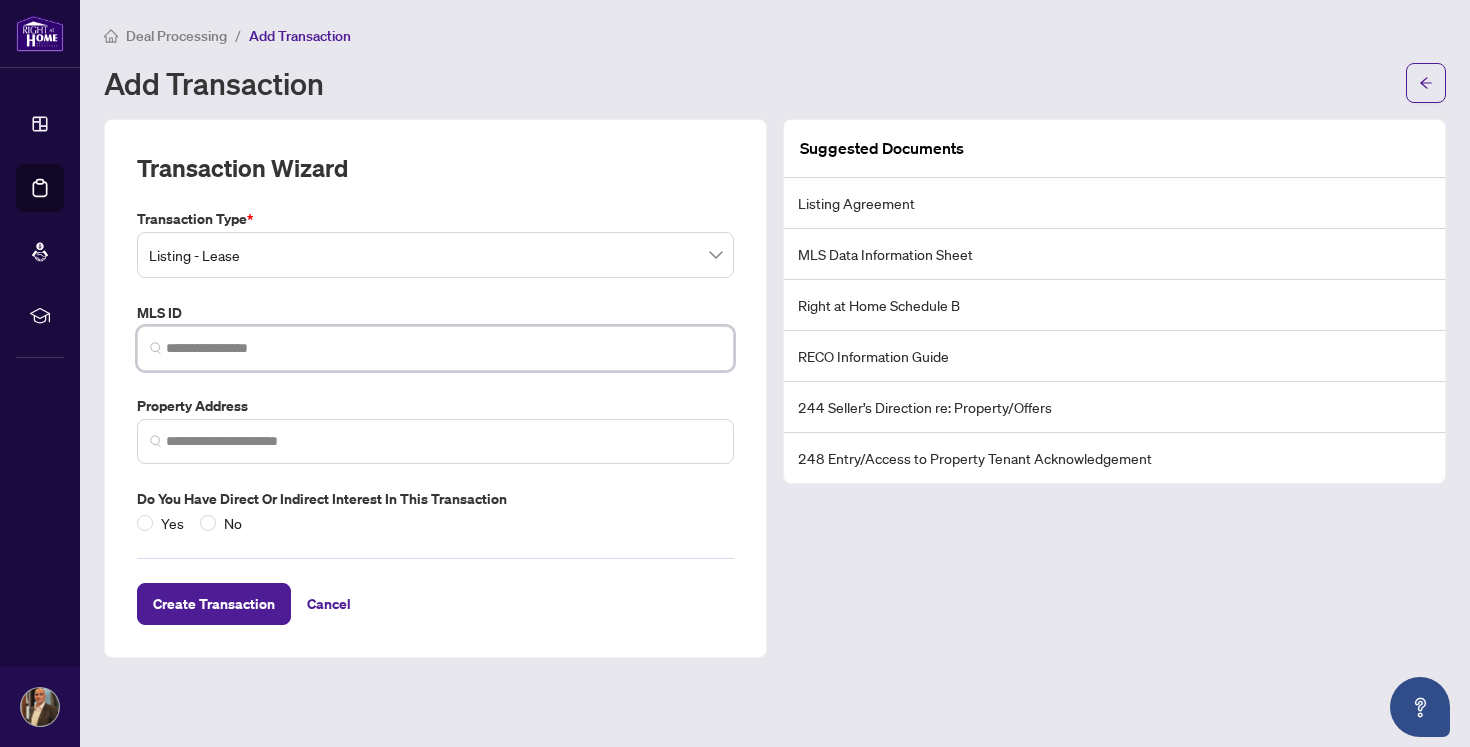 paste on "*********" 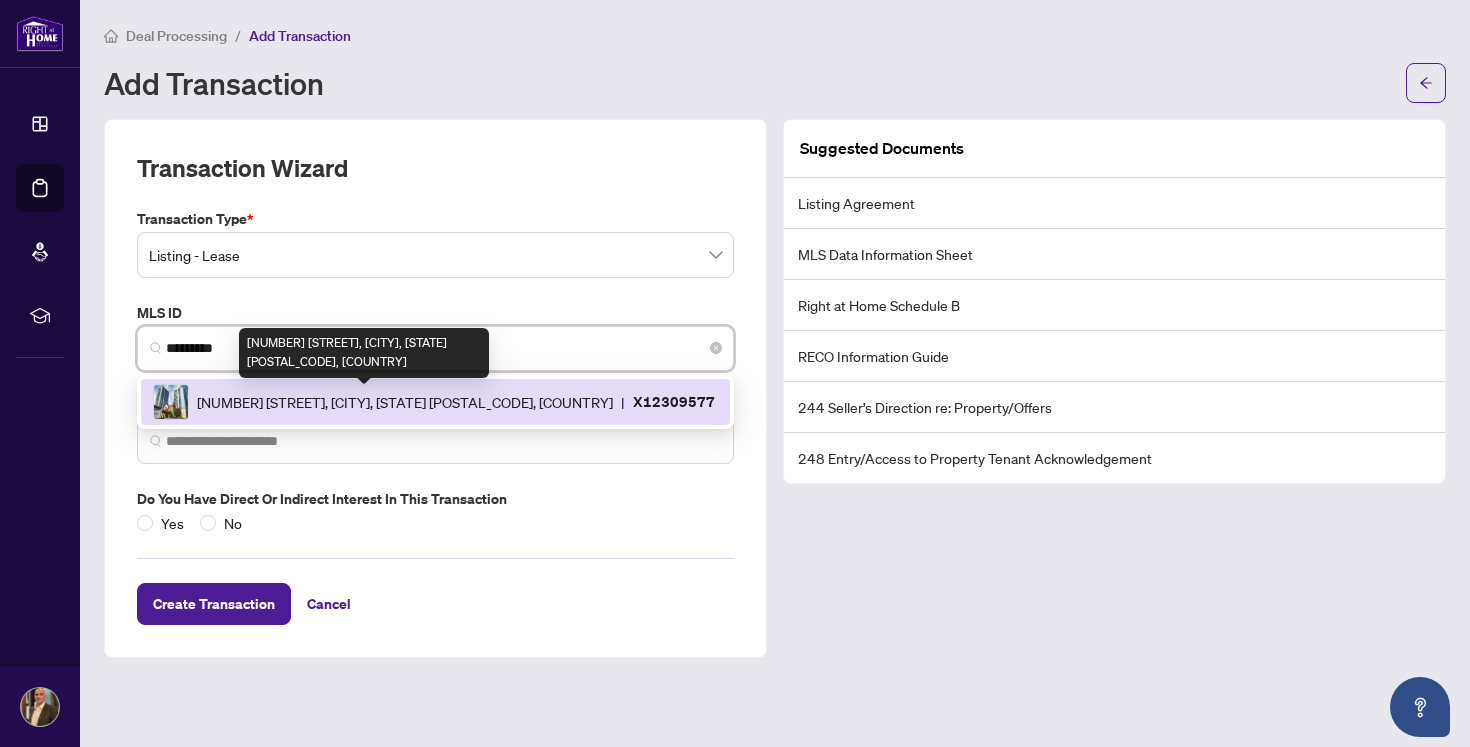 click on "15 Wellington St, Kitchener, Ontario N2G 0E4, Canada" at bounding box center [405, 402] 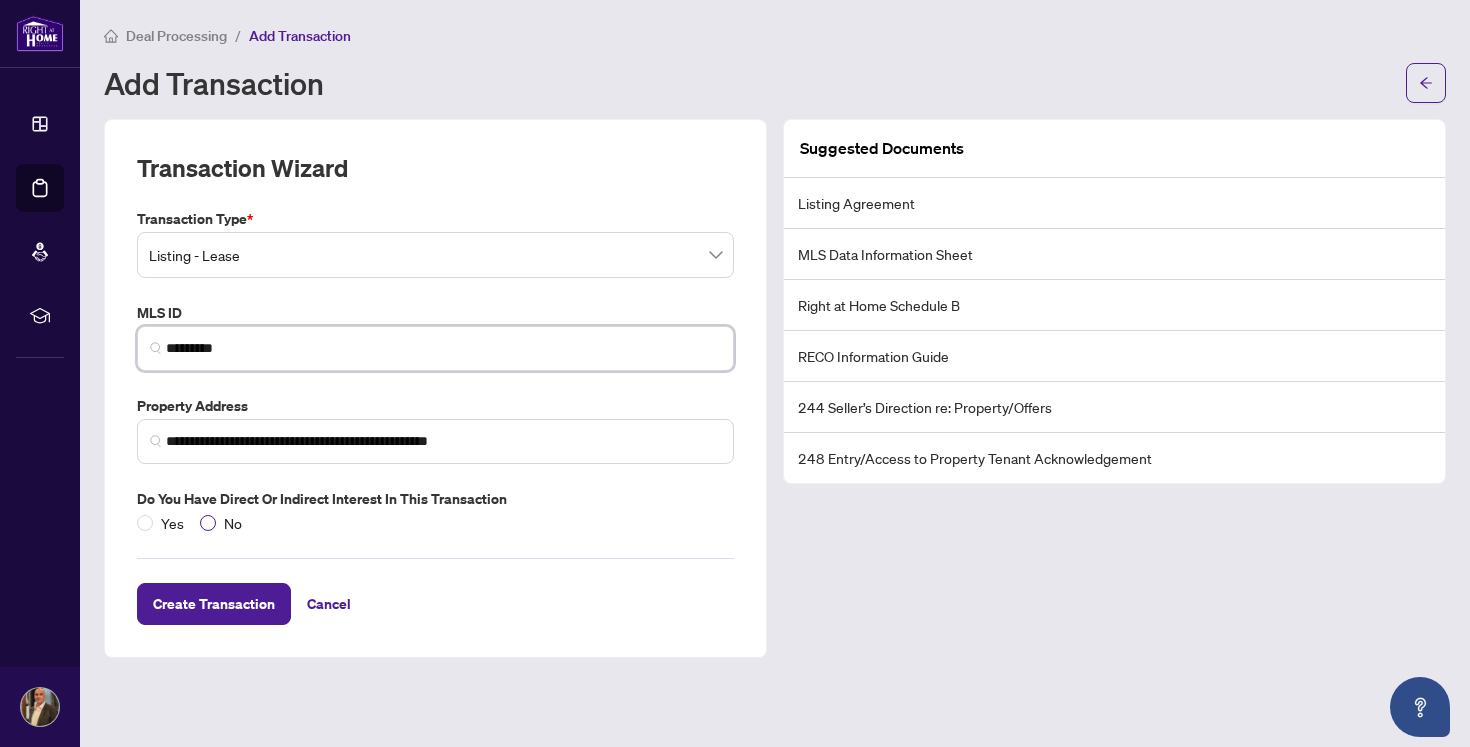 type on "*********" 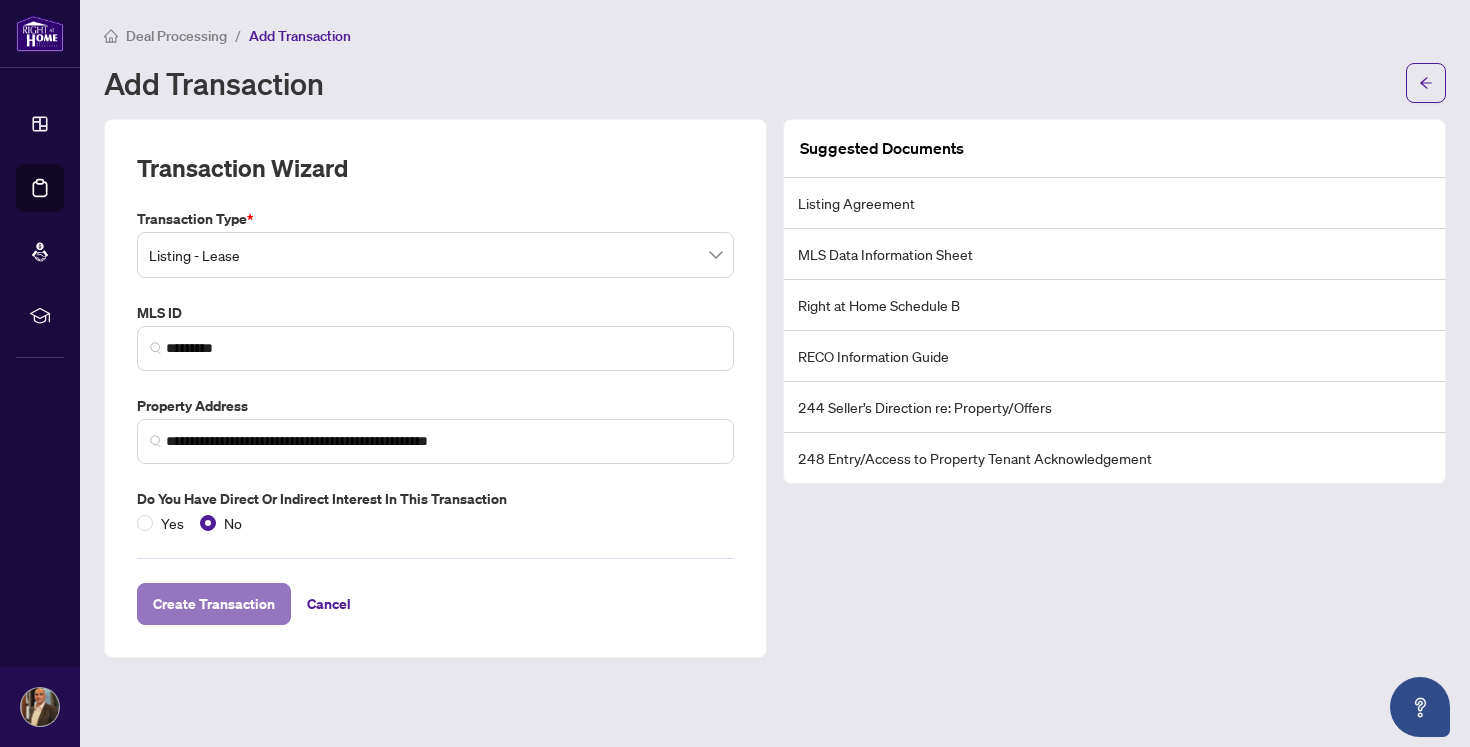click on "Create Transaction" at bounding box center [214, 604] 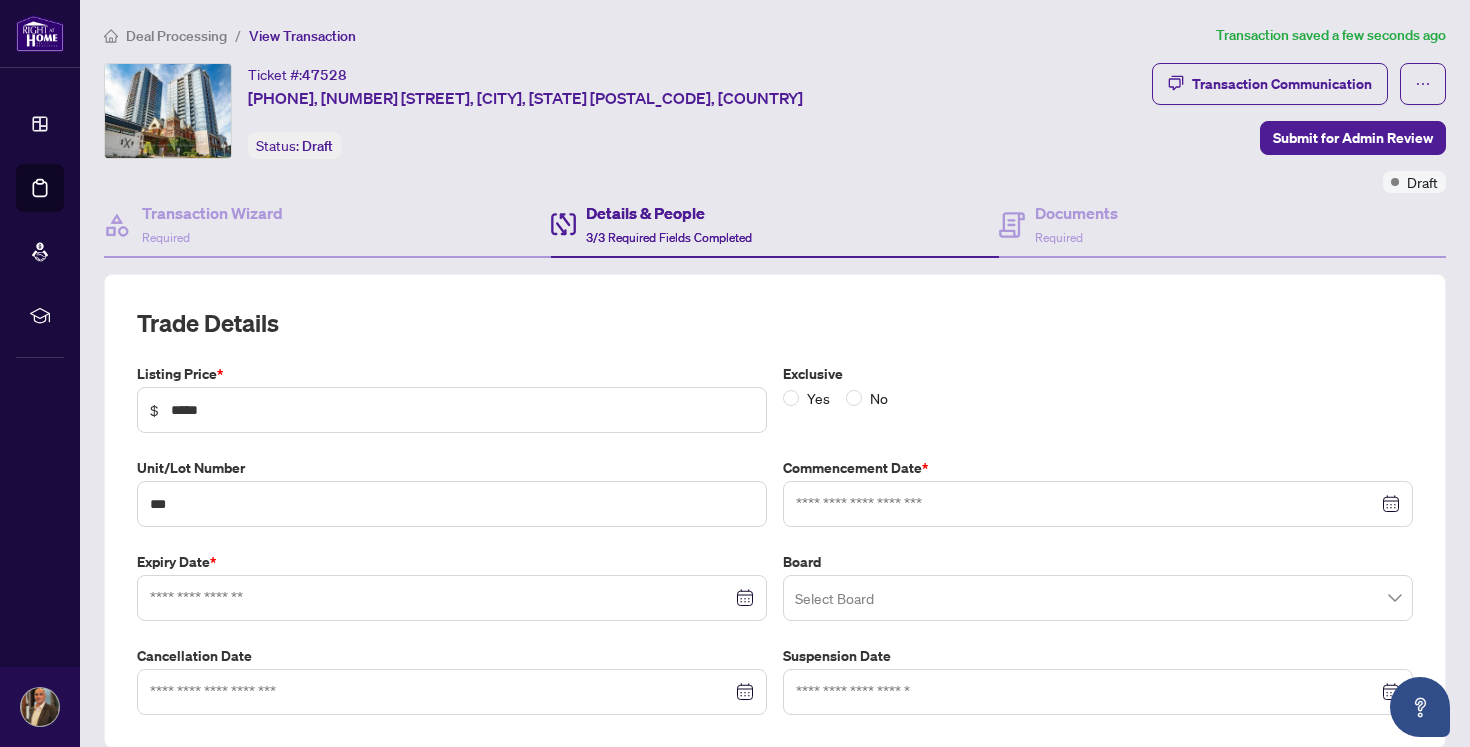 type on "**********" 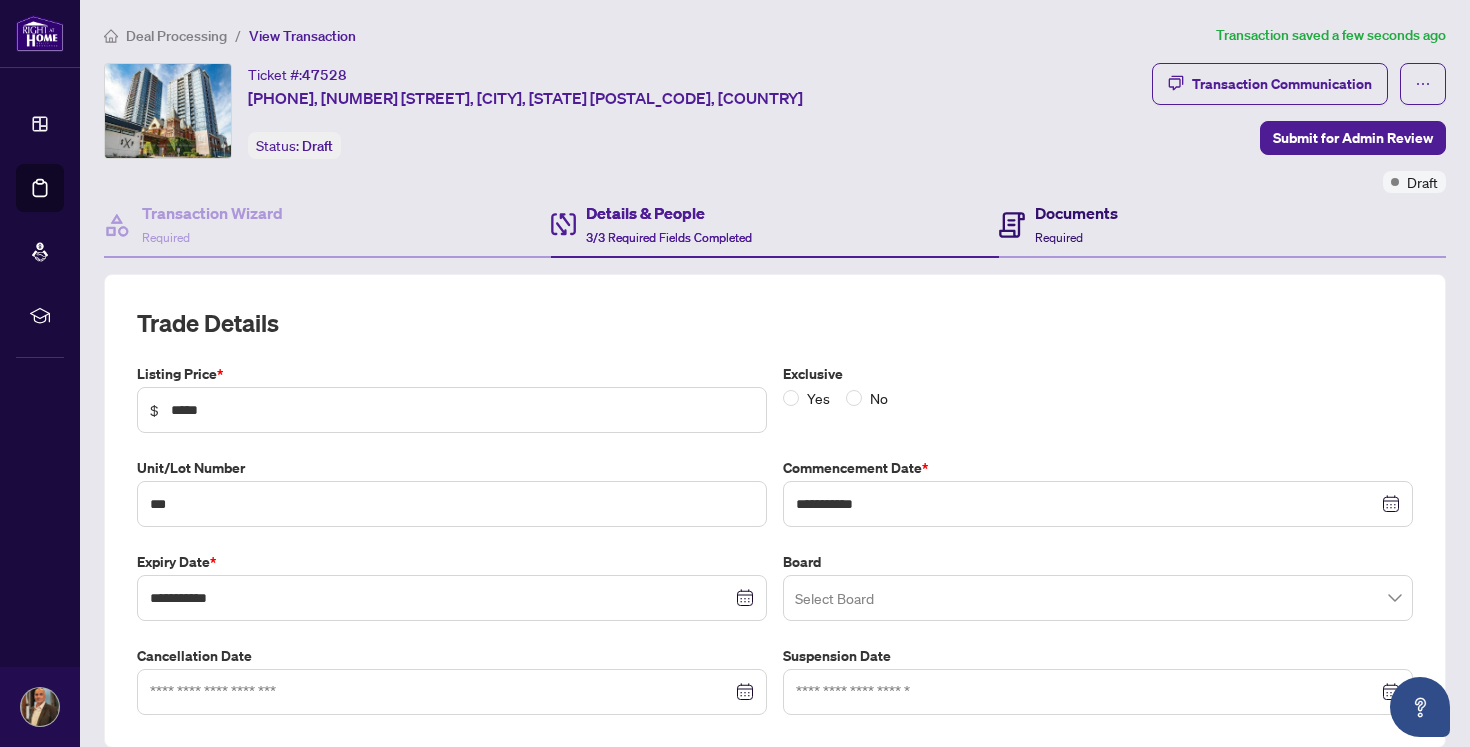 click on "Documents Required" at bounding box center [1076, 224] 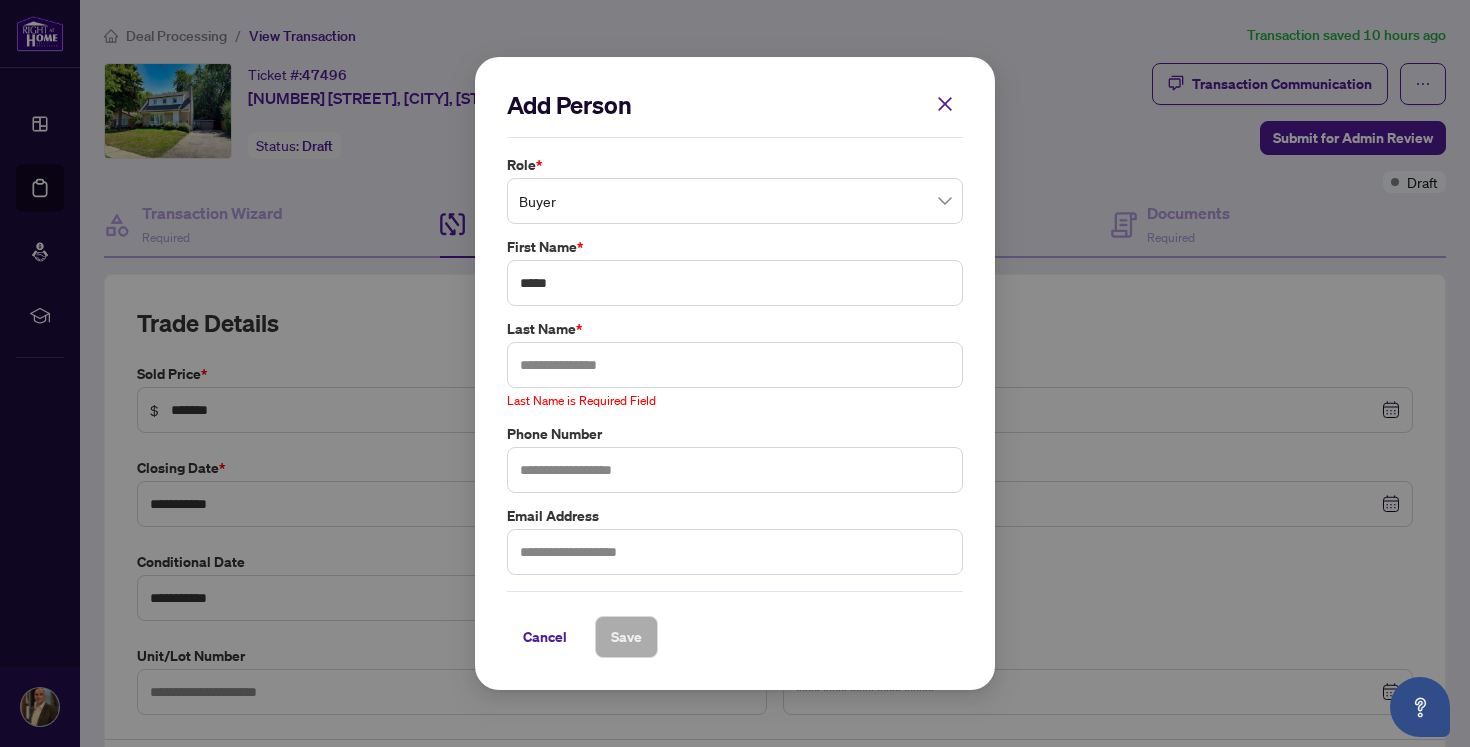 scroll, scrollTop: 0, scrollLeft: 0, axis: both 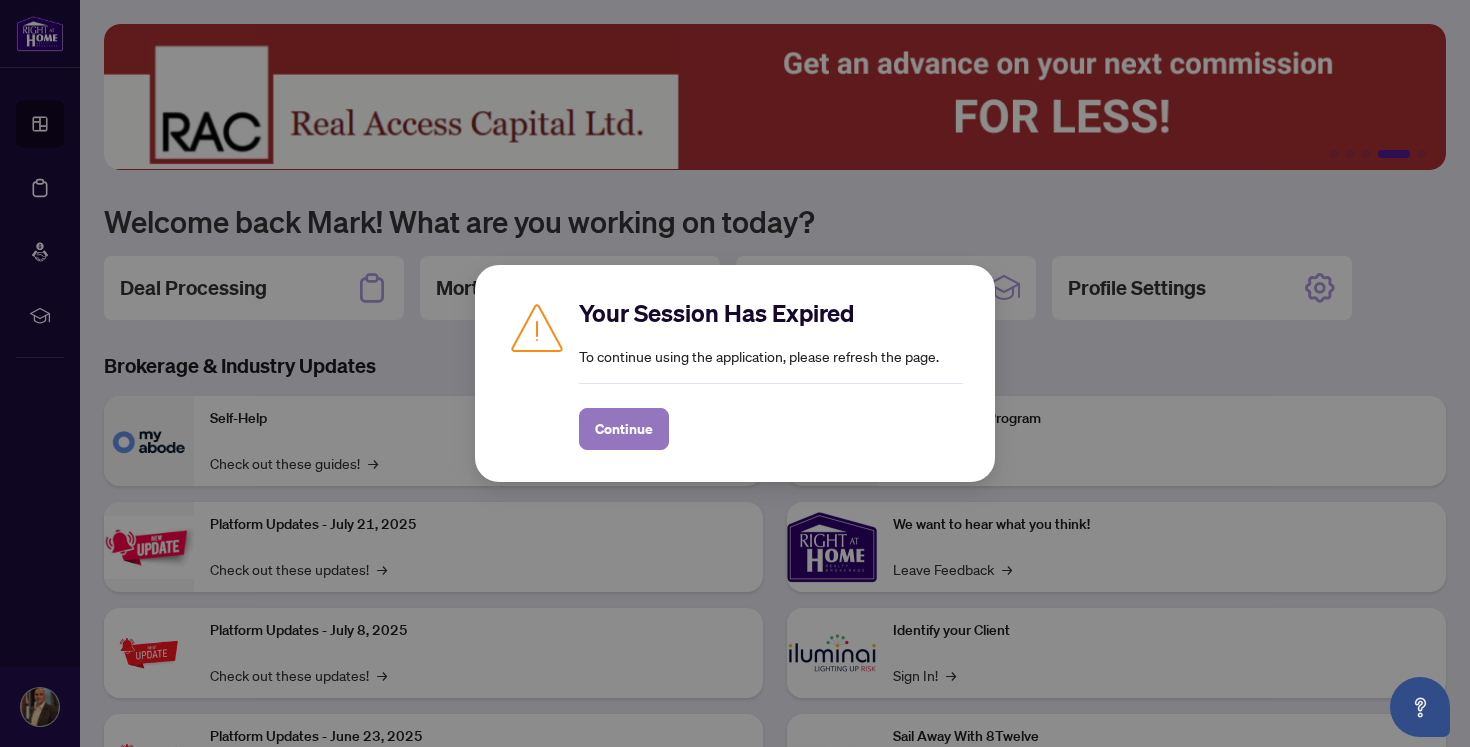 click on "Continue" at bounding box center (624, 429) 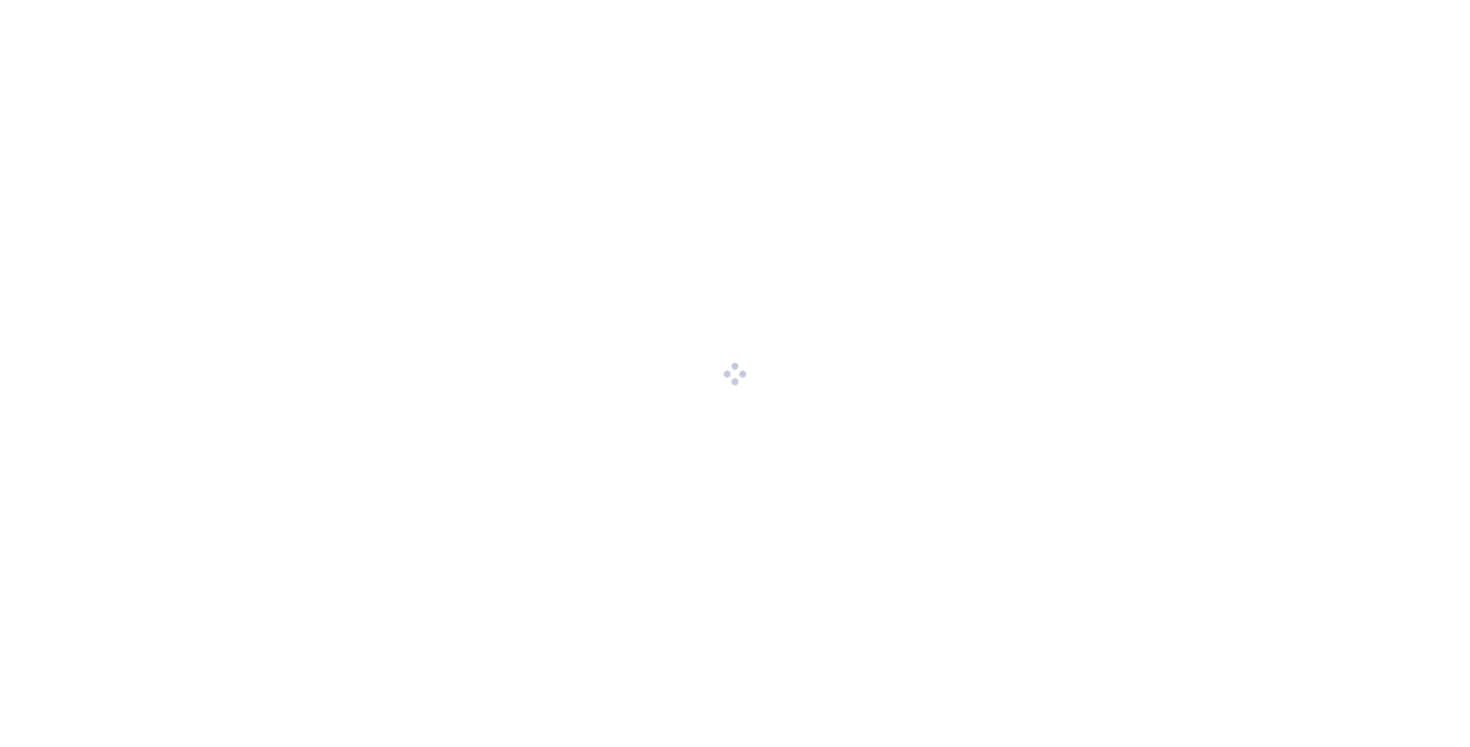 scroll, scrollTop: 0, scrollLeft: 0, axis: both 